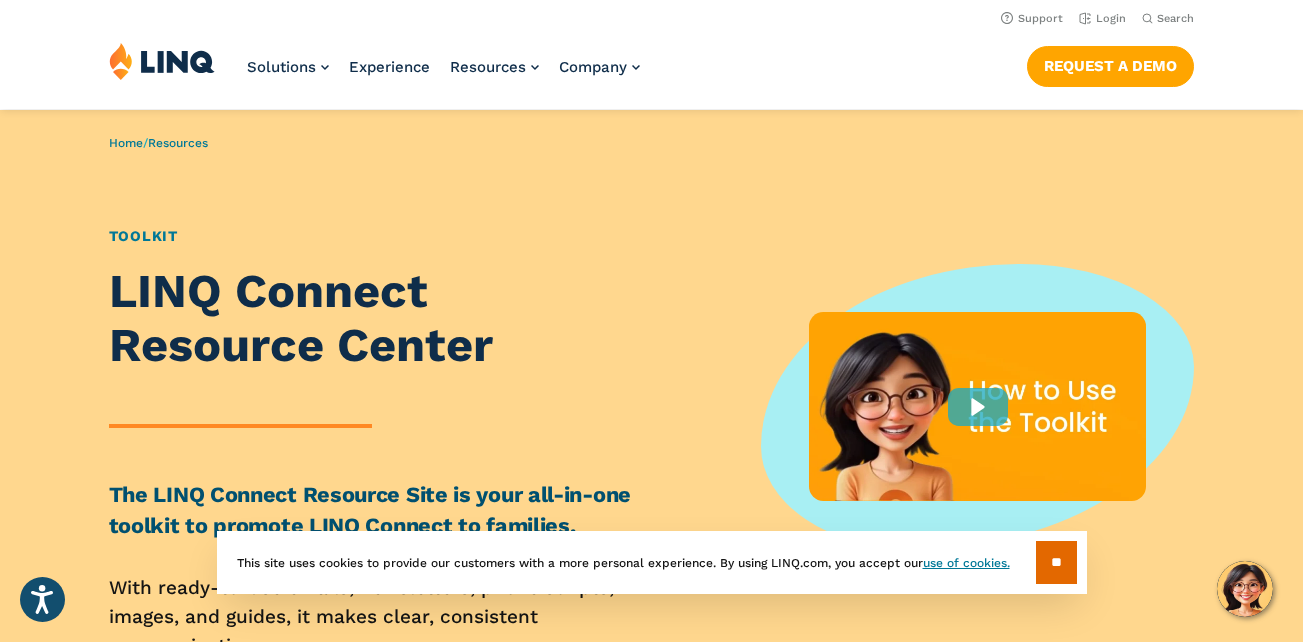 scroll, scrollTop: 0, scrollLeft: 0, axis: both 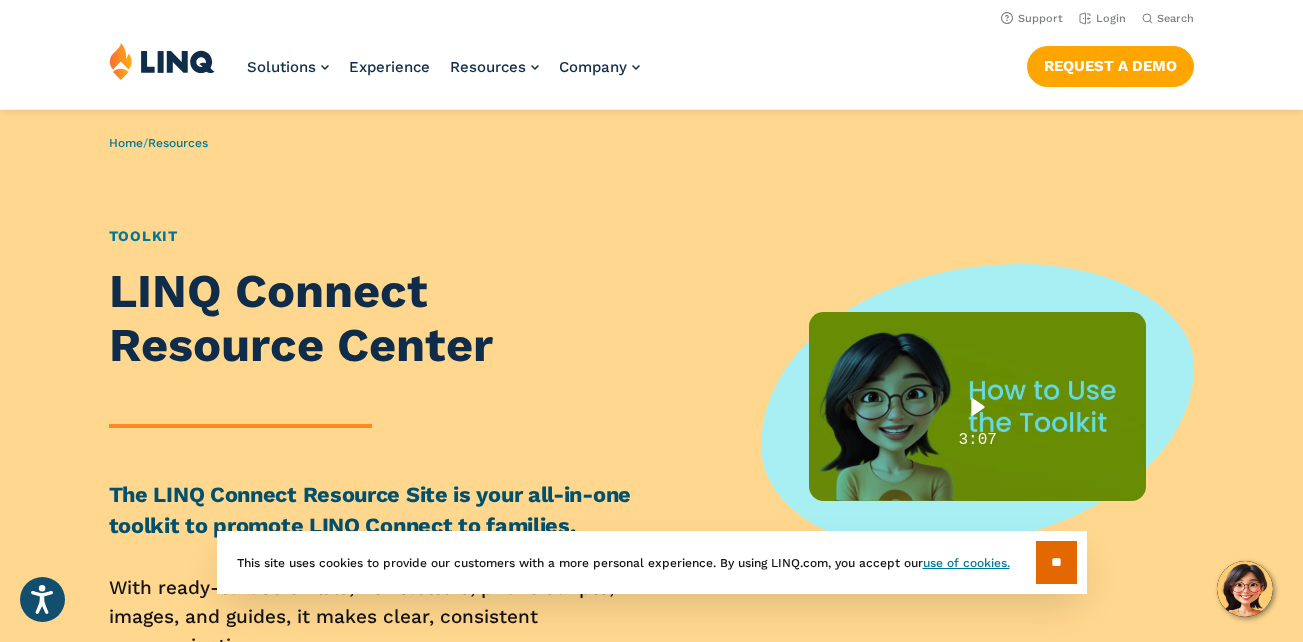 click at bounding box center (978, 407) 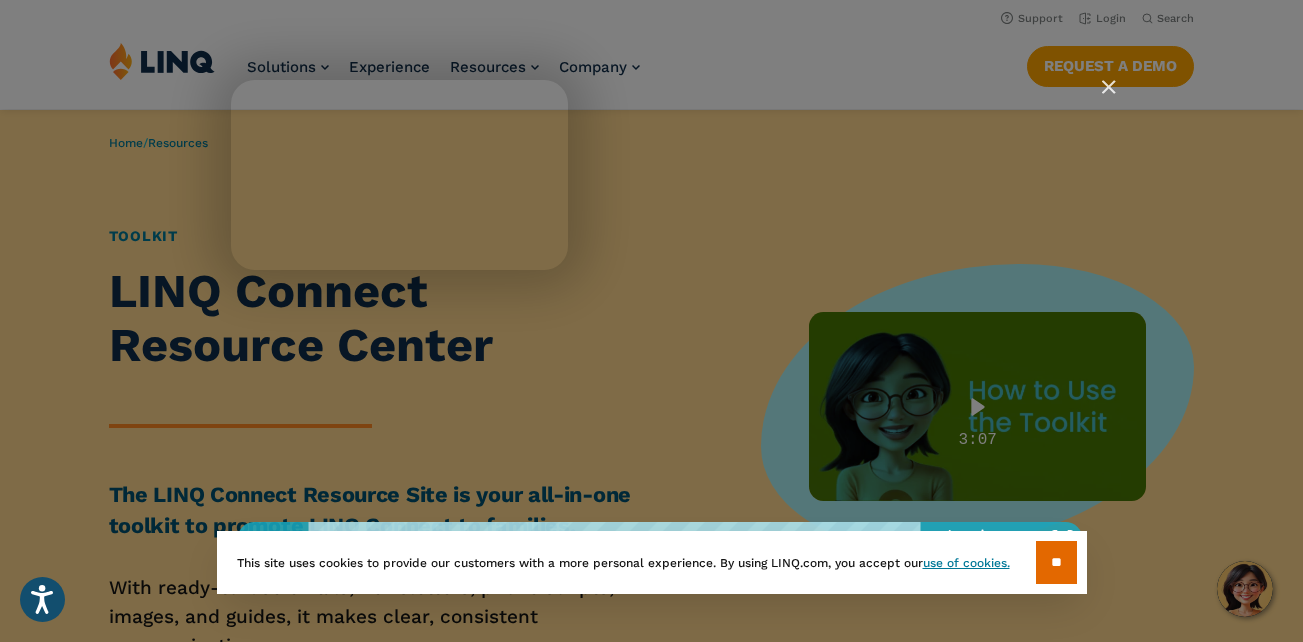 click at bounding box center [659, 321] 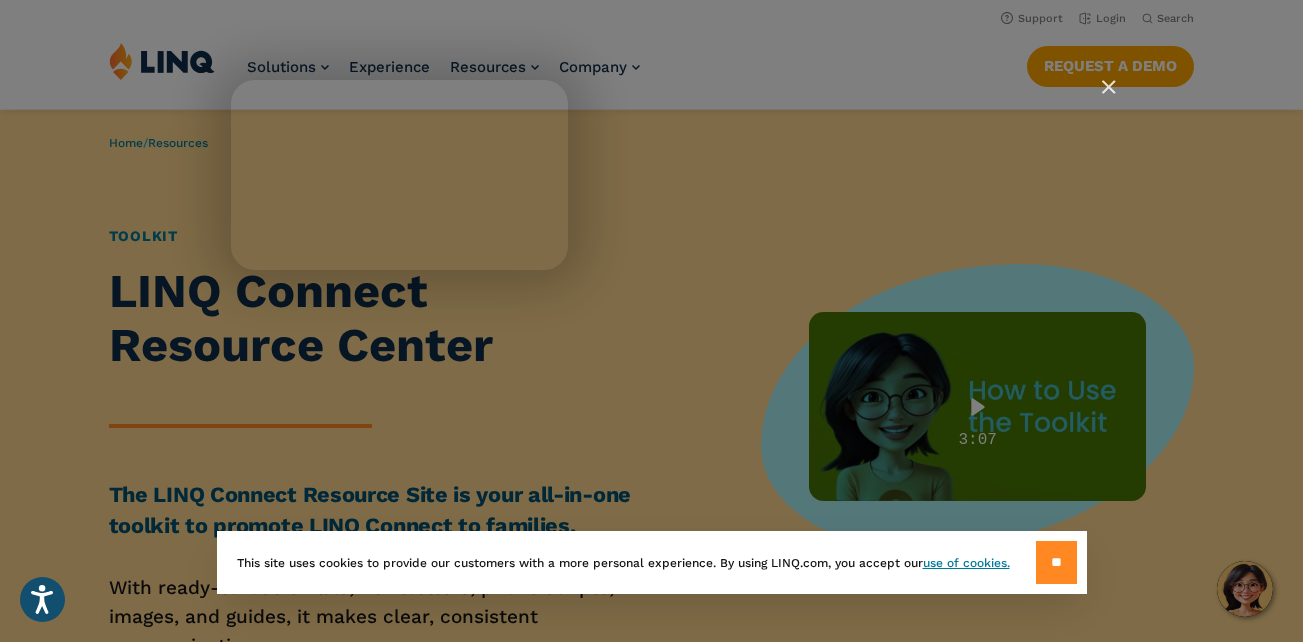 click on "**" at bounding box center (1056, 562) 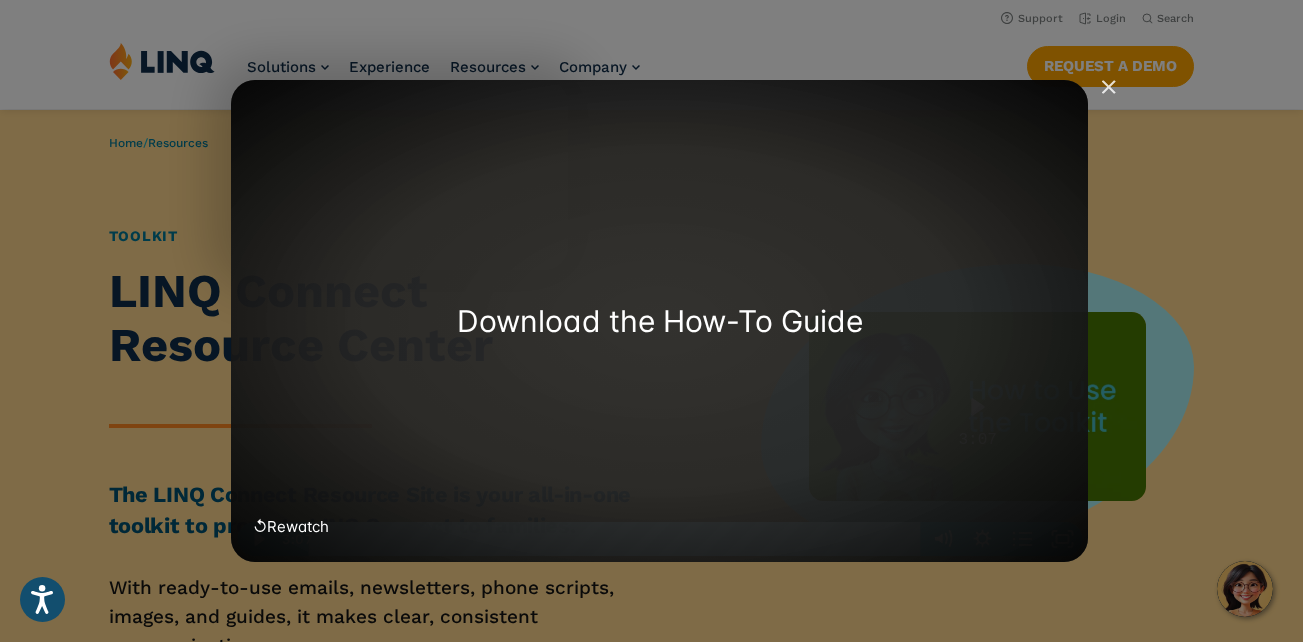 click on "Download the How-To Guide" at bounding box center (659, 321) 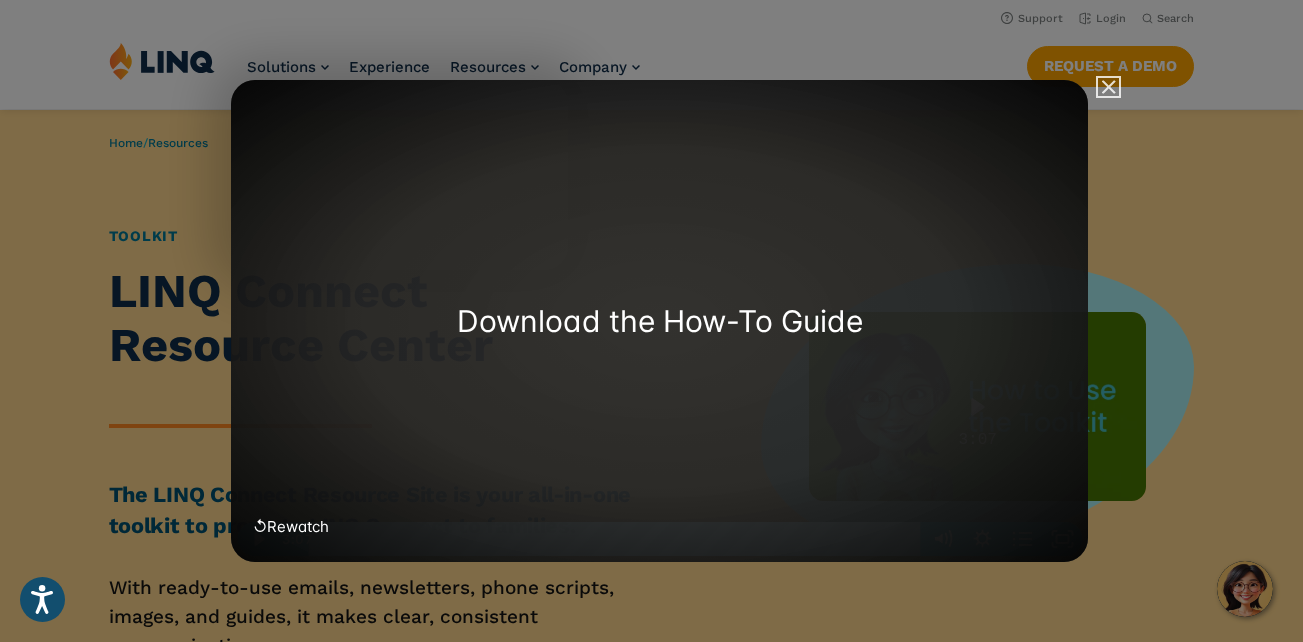 click at bounding box center [1100, 96] 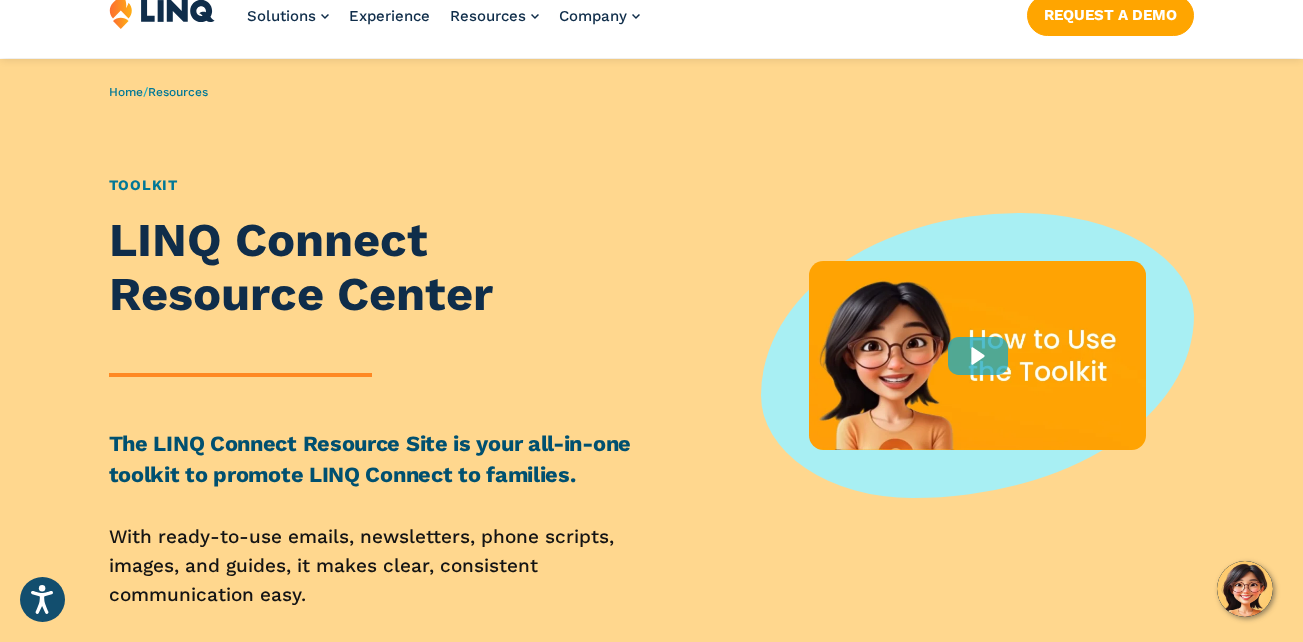 scroll, scrollTop: 52, scrollLeft: 0, axis: vertical 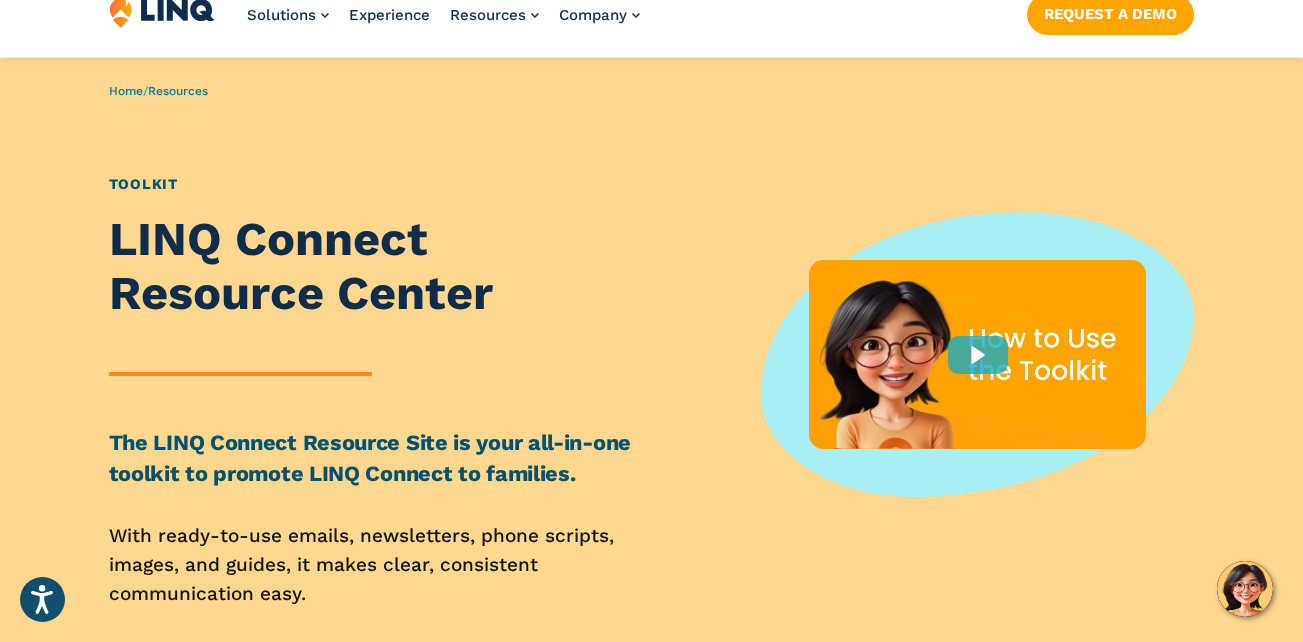 click on "Toolkit" at bounding box center (143, 184) 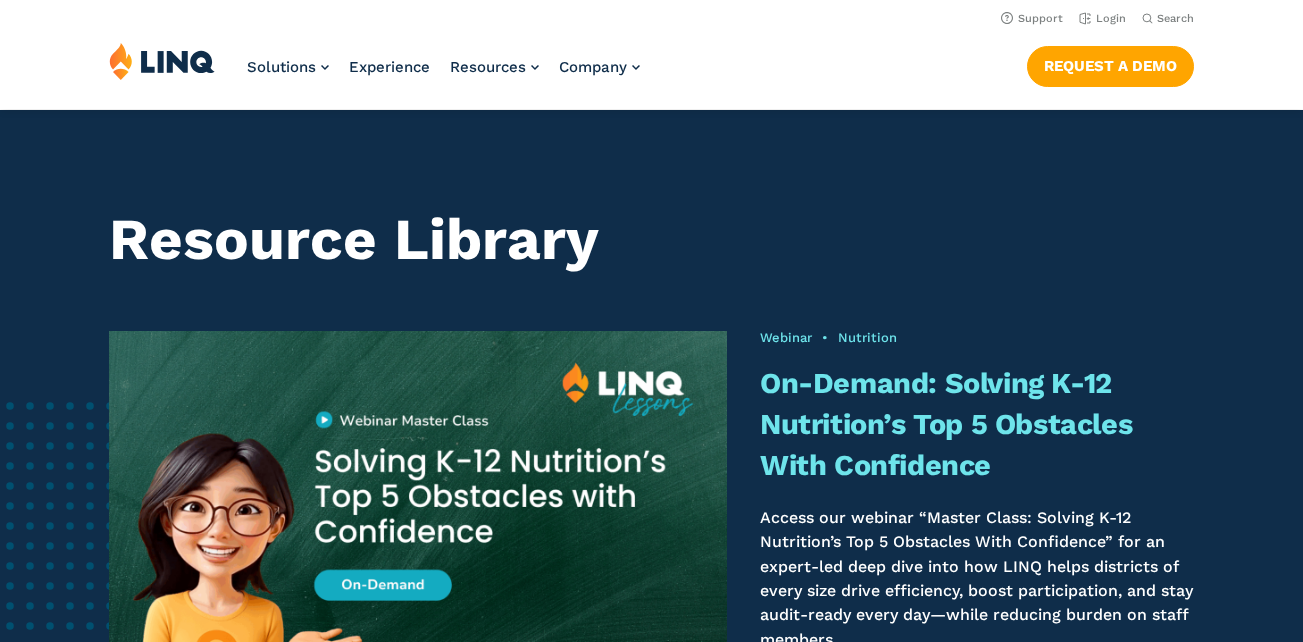 scroll, scrollTop: 1328, scrollLeft: 0, axis: vertical 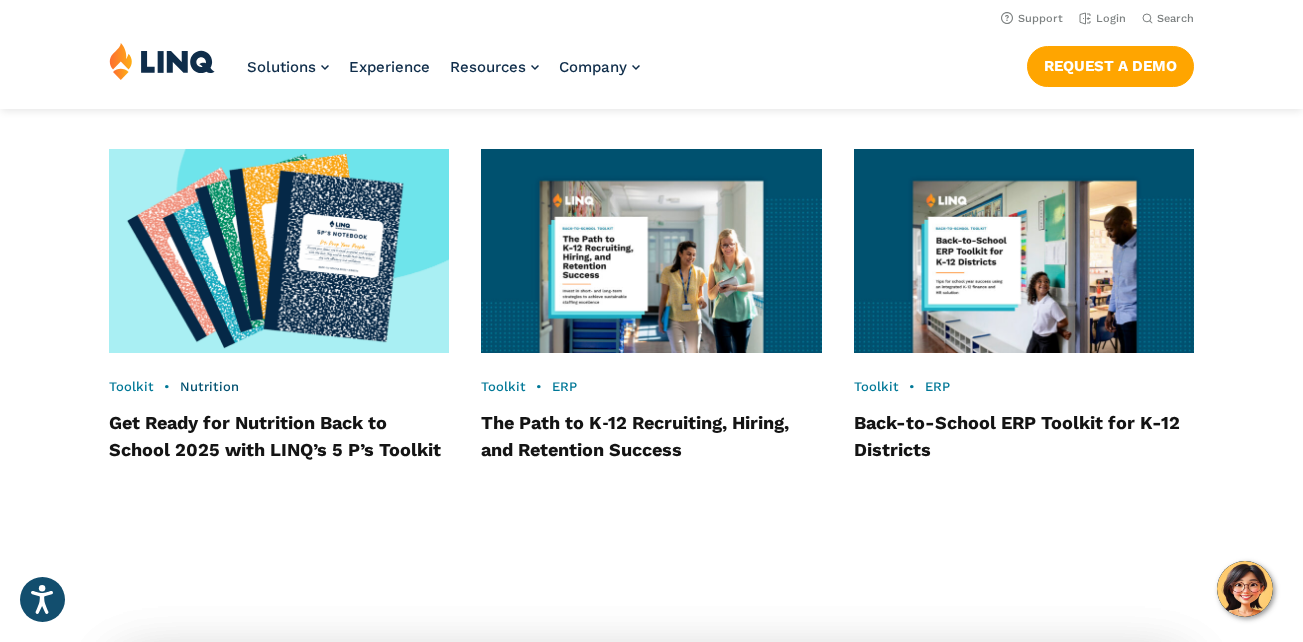 click on "Nutrition" at bounding box center (209, 386) 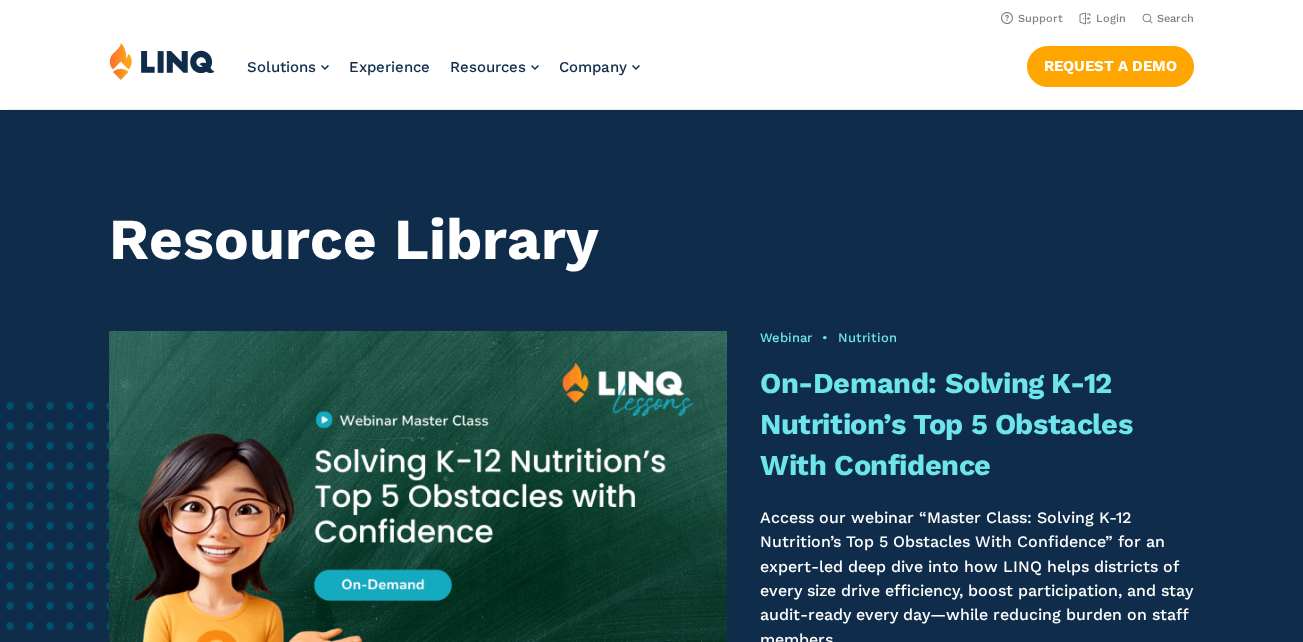 scroll, scrollTop: 1328, scrollLeft: 0, axis: vertical 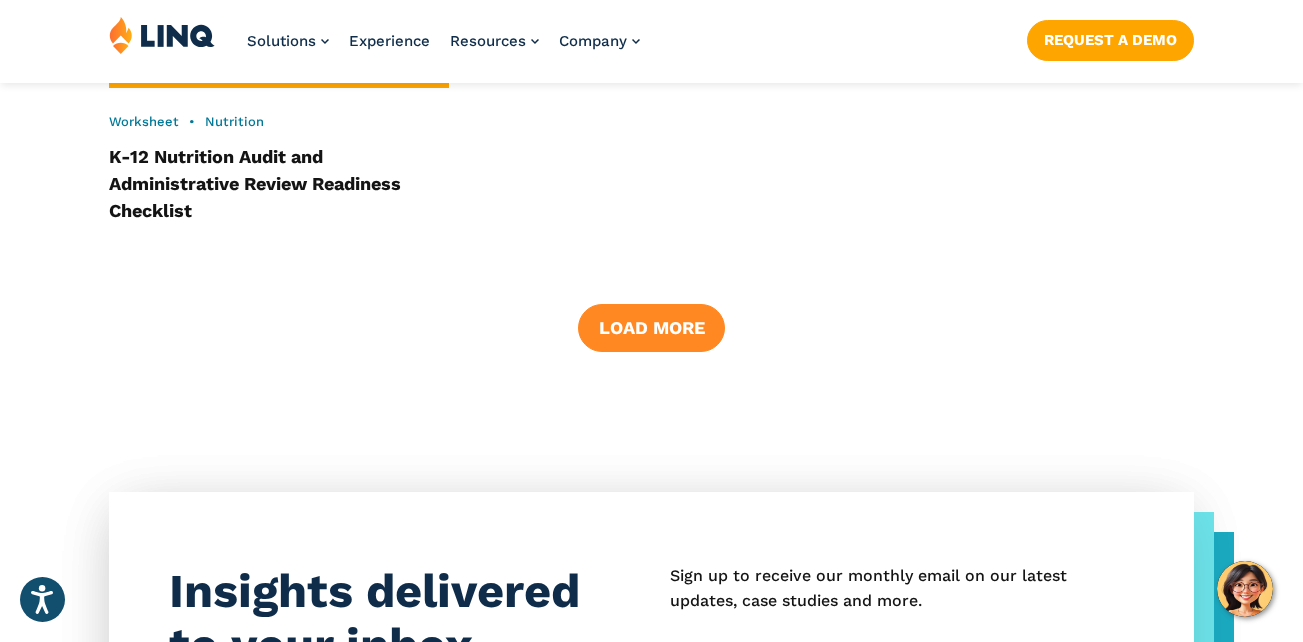 click on "Load More" at bounding box center [651, 328] 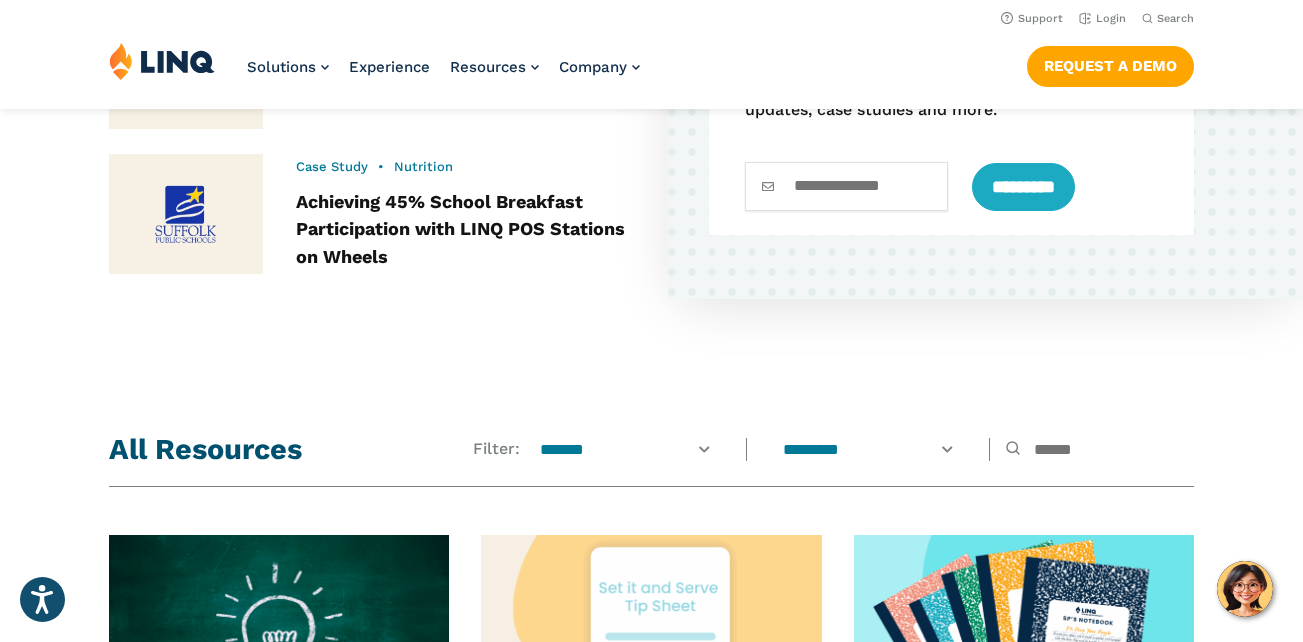 scroll, scrollTop: 1065, scrollLeft: 0, axis: vertical 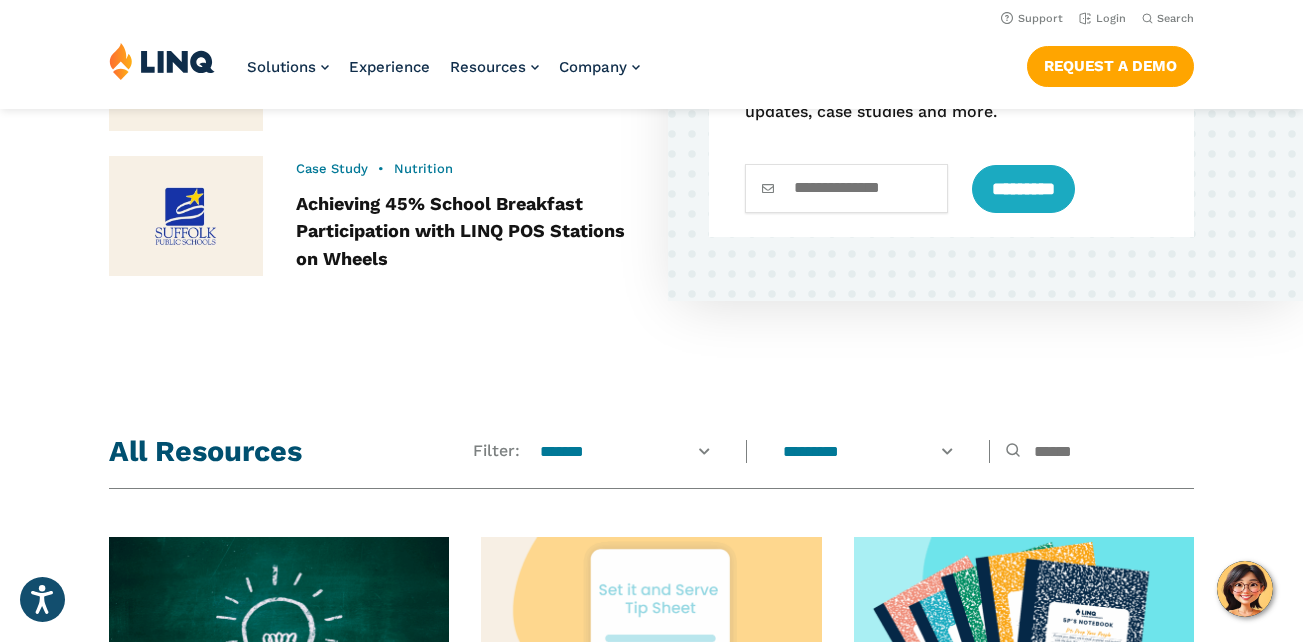 click on "Recent Highlights
Guide       •
Thought Leadership
Feeding Kids Without Breaking the Bank: Smart School Nutrition Strategies
Toolkit       •
Payments
LINQ Connect Resource Center
Case Study       •
Nutrition
Achieving 45% School Breakfast Participation with LINQ POS Stations on Wheels
Insights delivered  to your inbox Sign up to receive our monthly email on our latest updates, case studies and more. Email
********* Phone This field is for validation purposes and should be left unchanged." at bounding box center (651, 64) 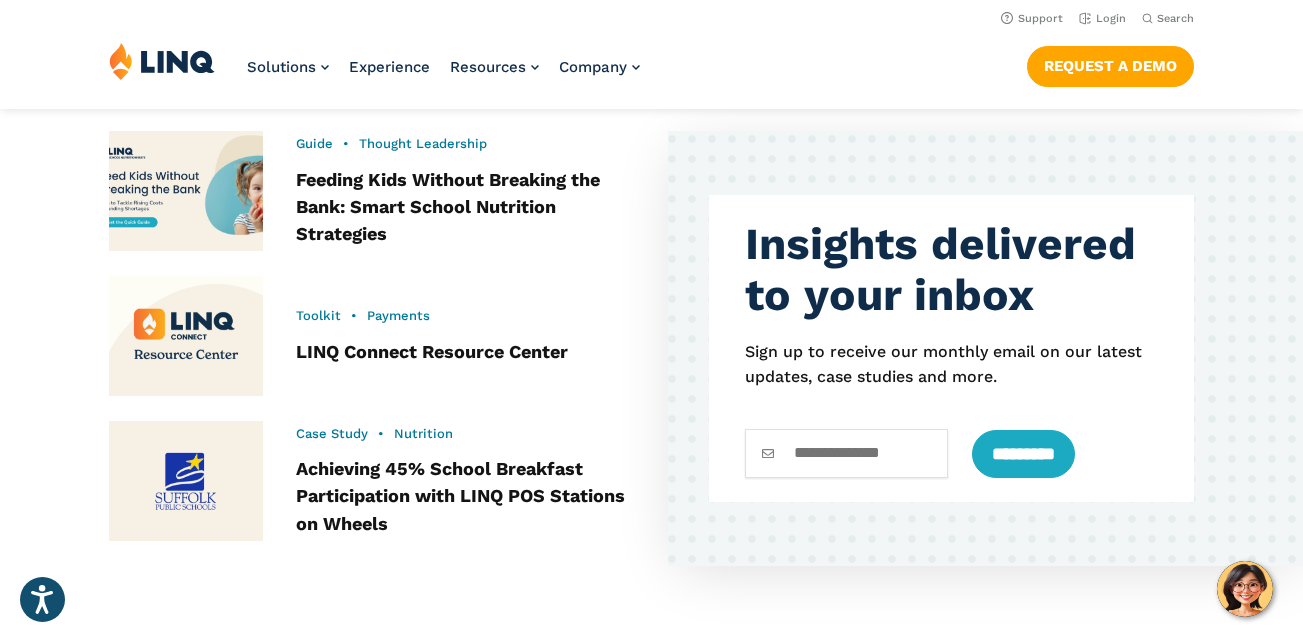 scroll, scrollTop: 799, scrollLeft: 0, axis: vertical 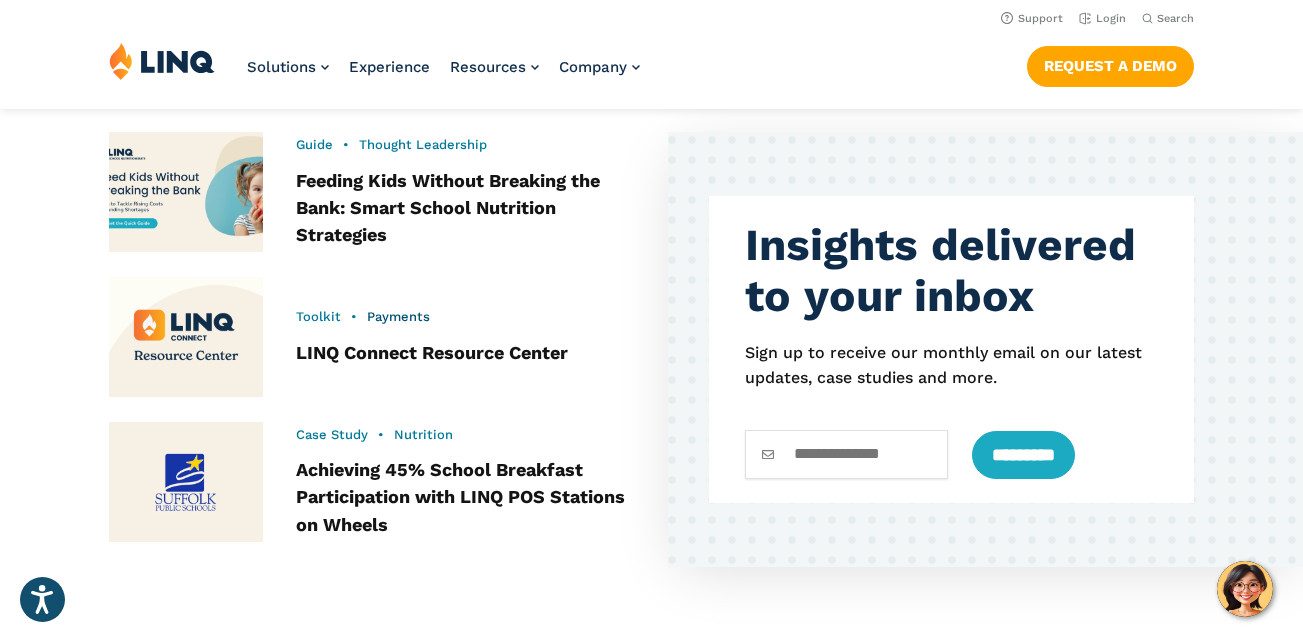 click on "Payments" at bounding box center (398, 316) 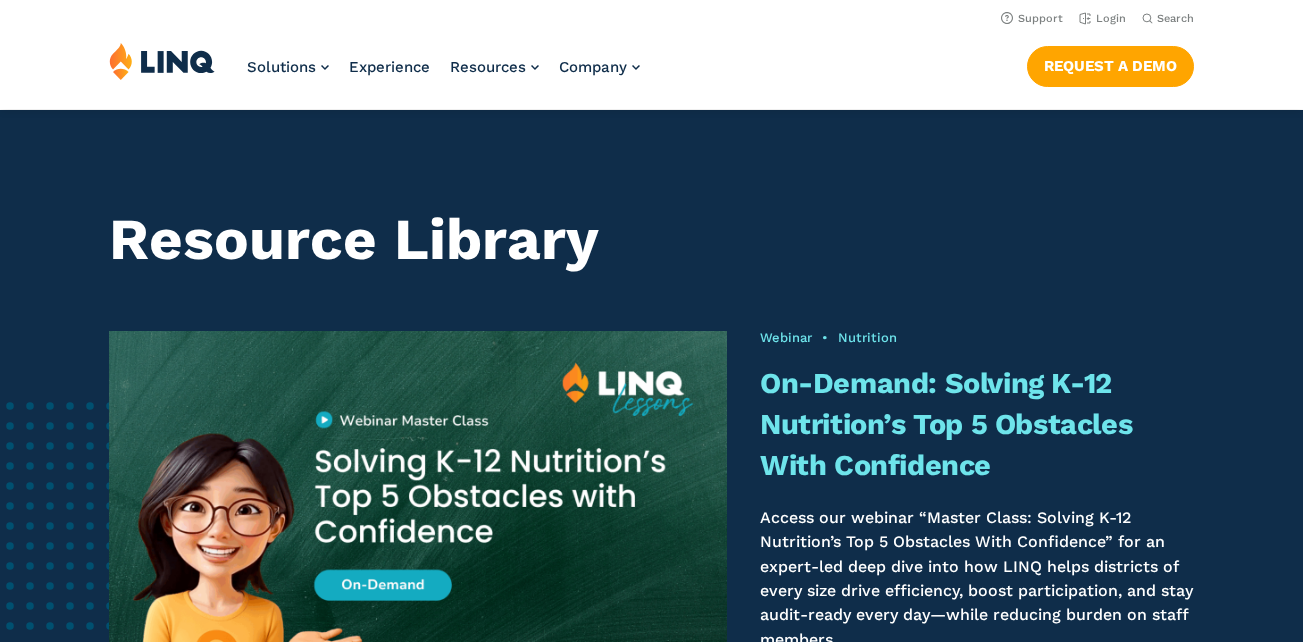 scroll, scrollTop: 1328, scrollLeft: 0, axis: vertical 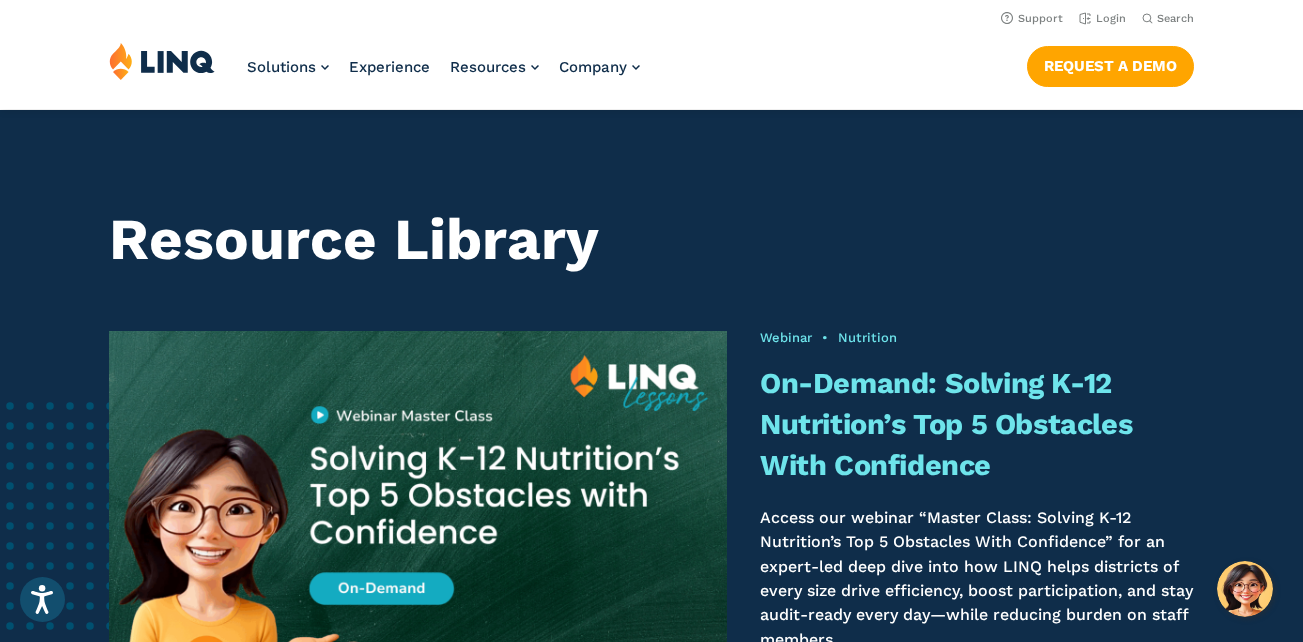 click at bounding box center (418, 516) 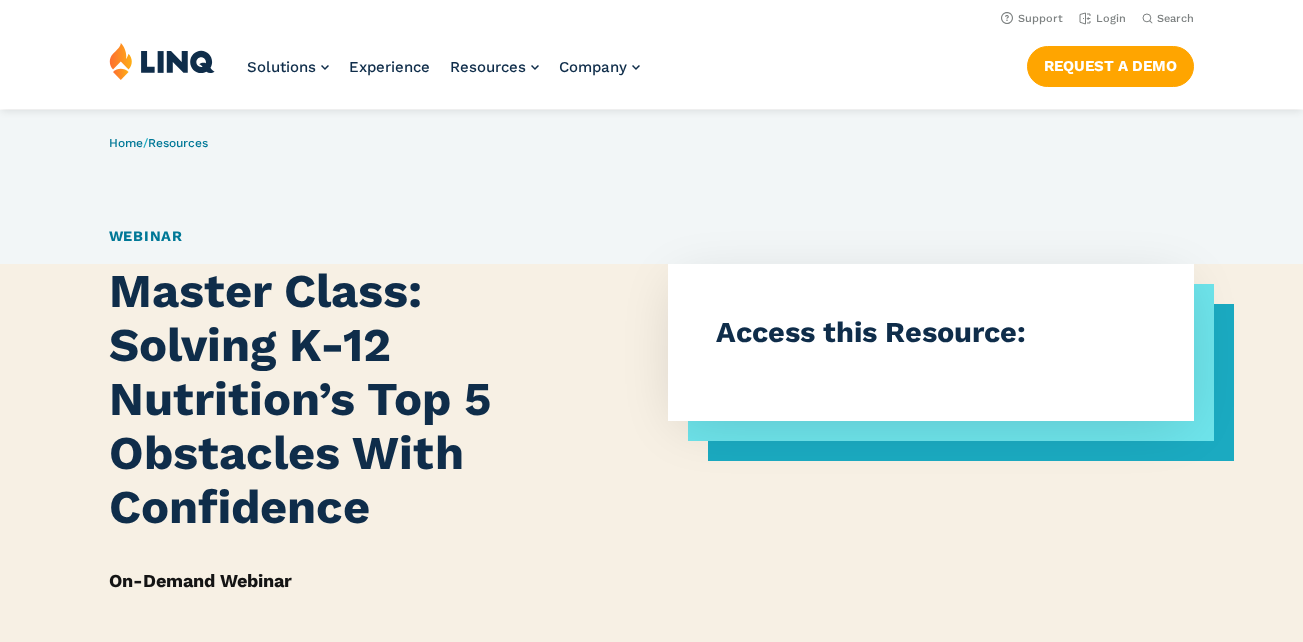 scroll, scrollTop: 0, scrollLeft: 0, axis: both 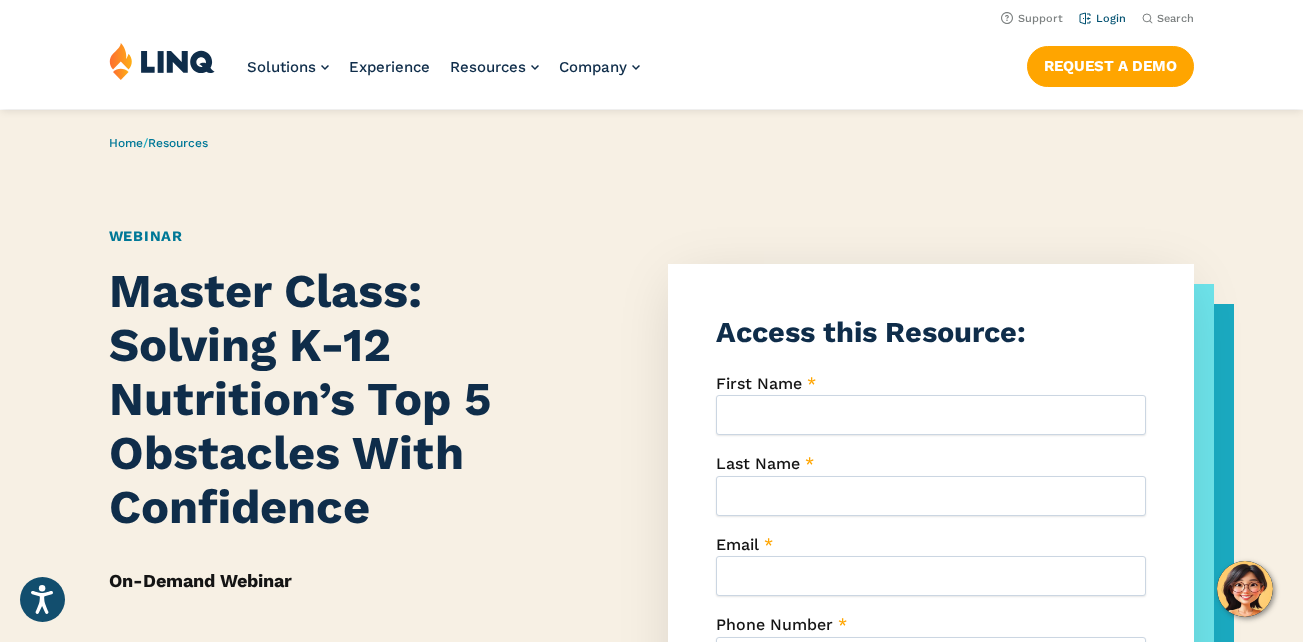 click on "Login" at bounding box center [1102, 17] 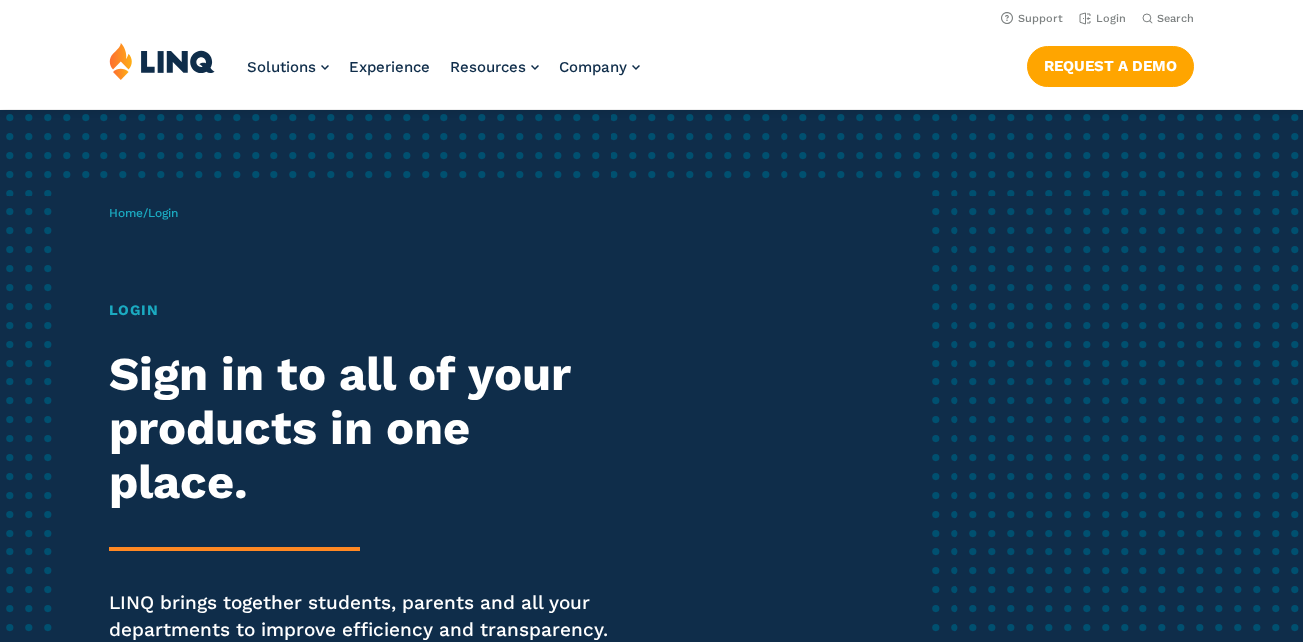 scroll, scrollTop: 0, scrollLeft: 0, axis: both 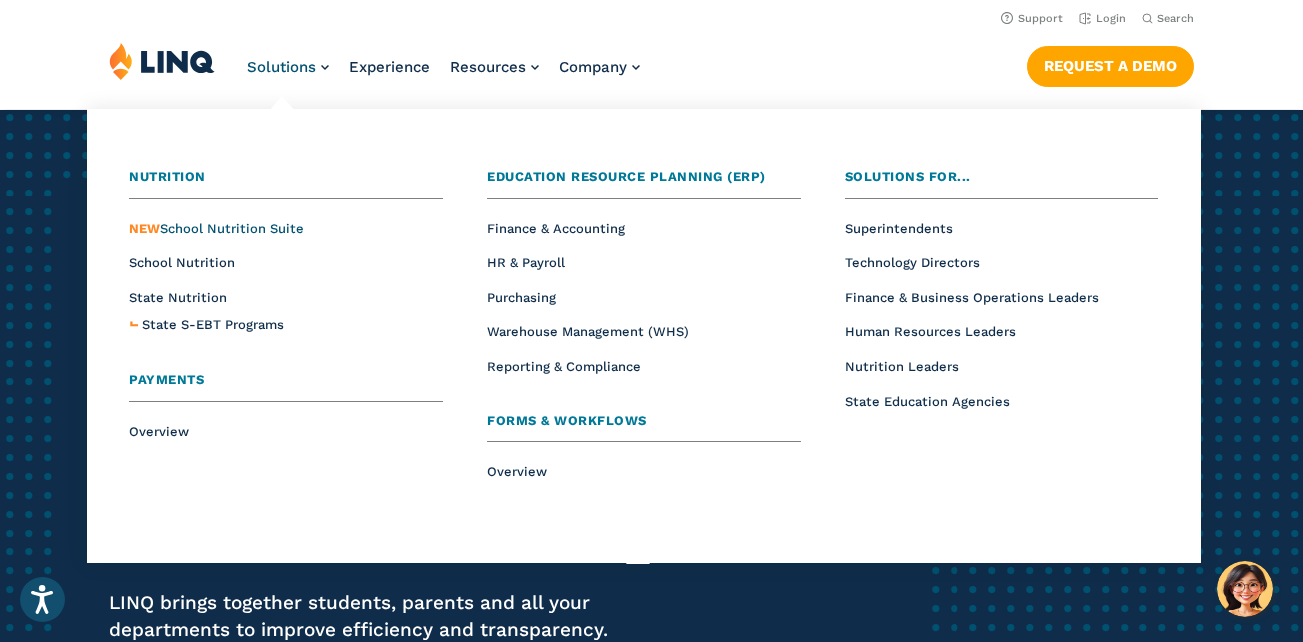 click on "NEW  School Nutrition Suite" at bounding box center [216, 228] 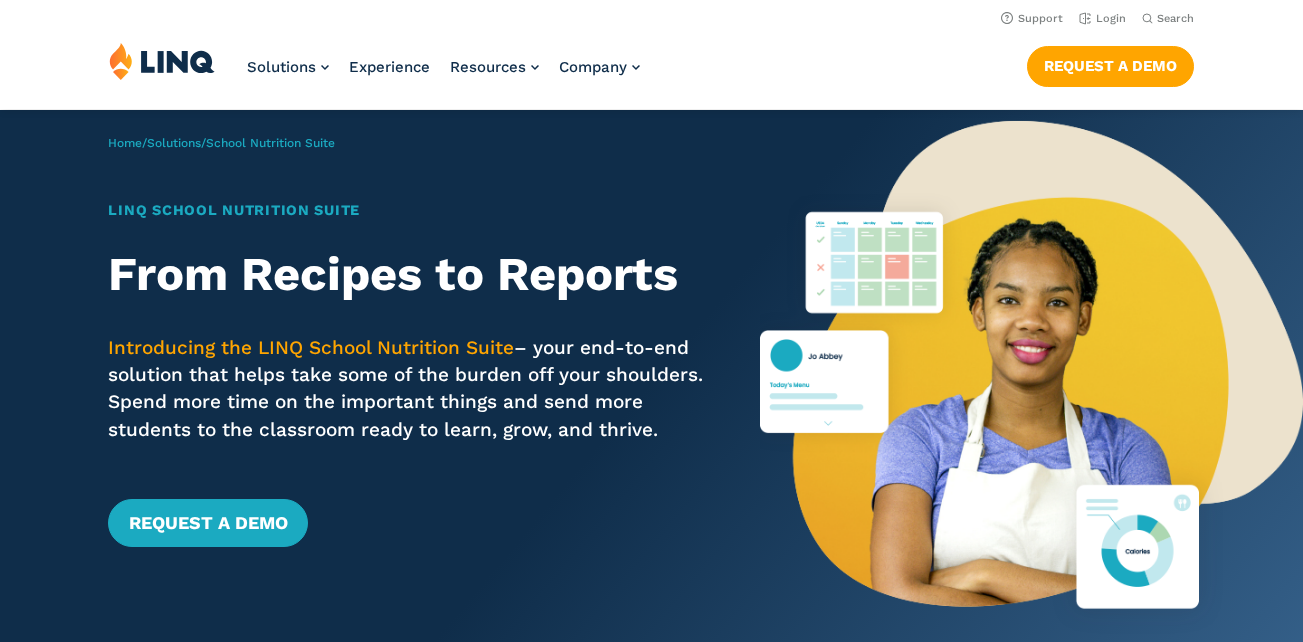 scroll, scrollTop: 0, scrollLeft: 0, axis: both 